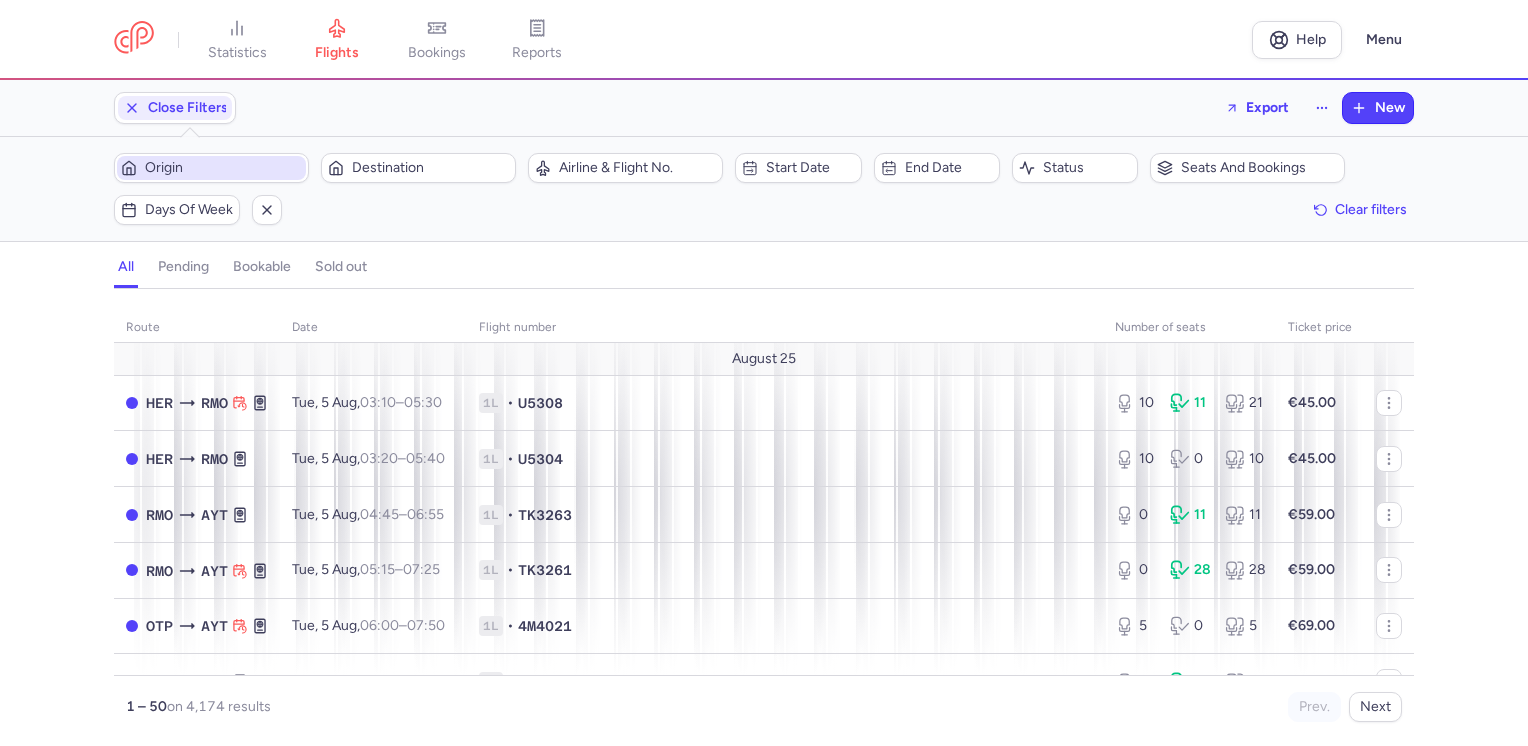 scroll, scrollTop: 0, scrollLeft: 0, axis: both 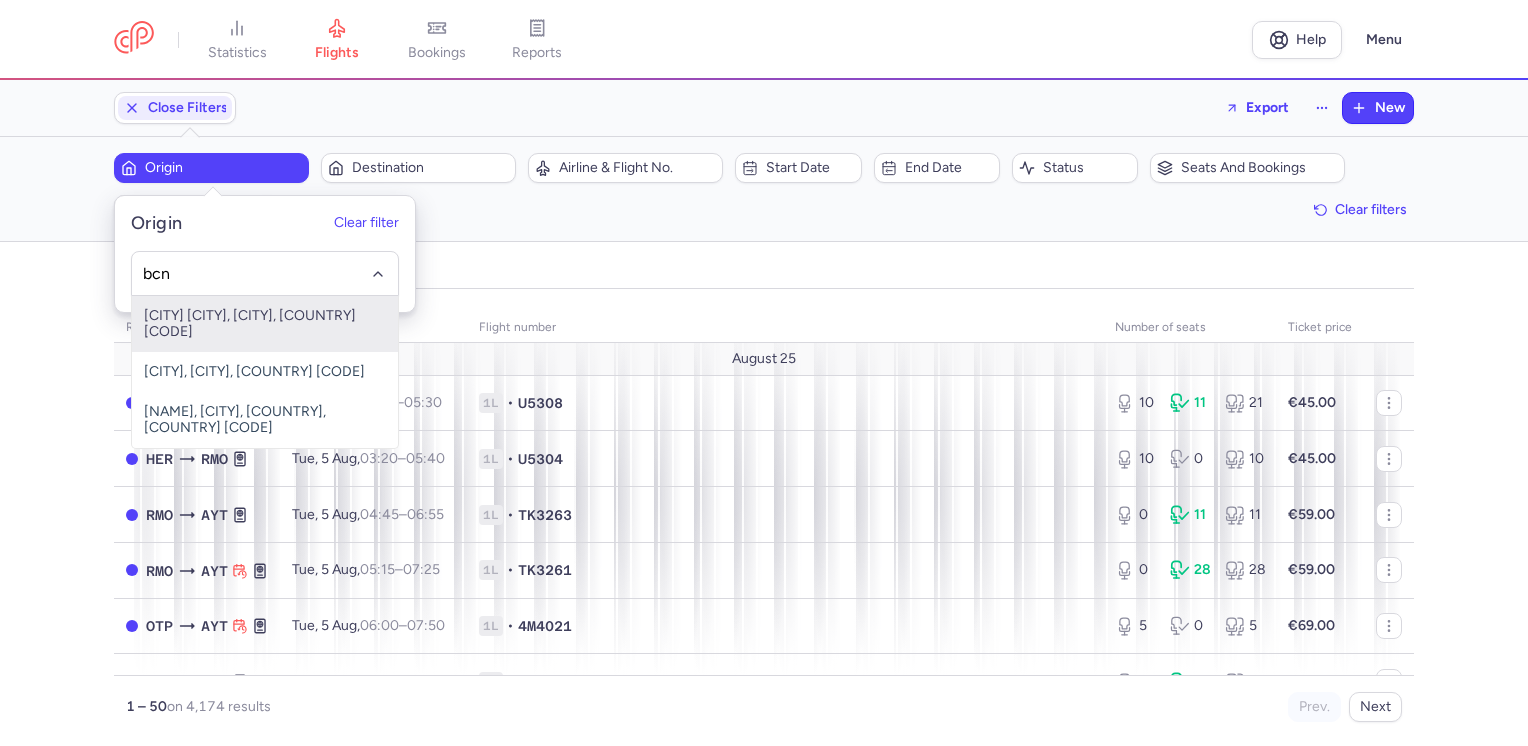 click on "El Prat De Llobregat, Barcelona, Spain BCN" at bounding box center (265, 324) 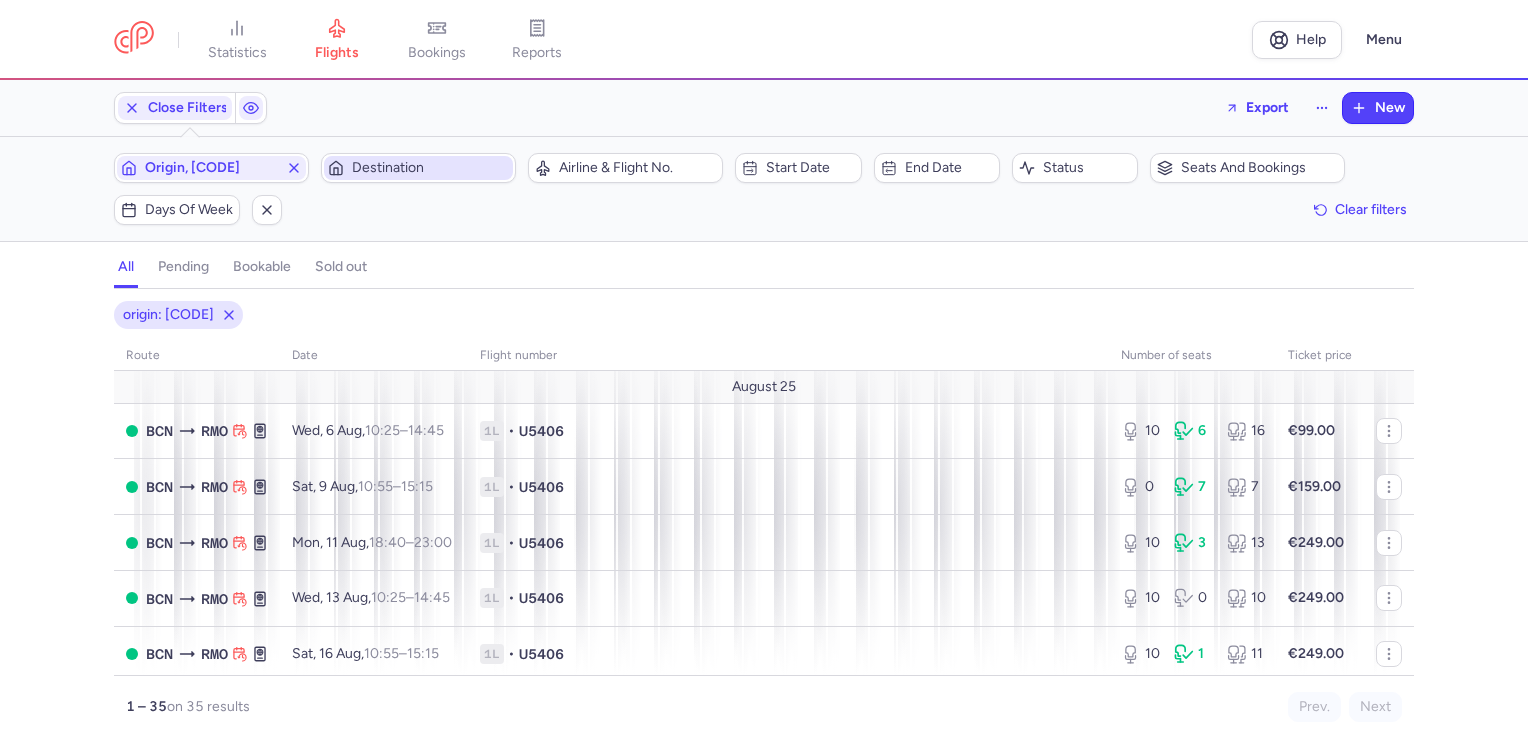 click on "Destination" at bounding box center [430, 168] 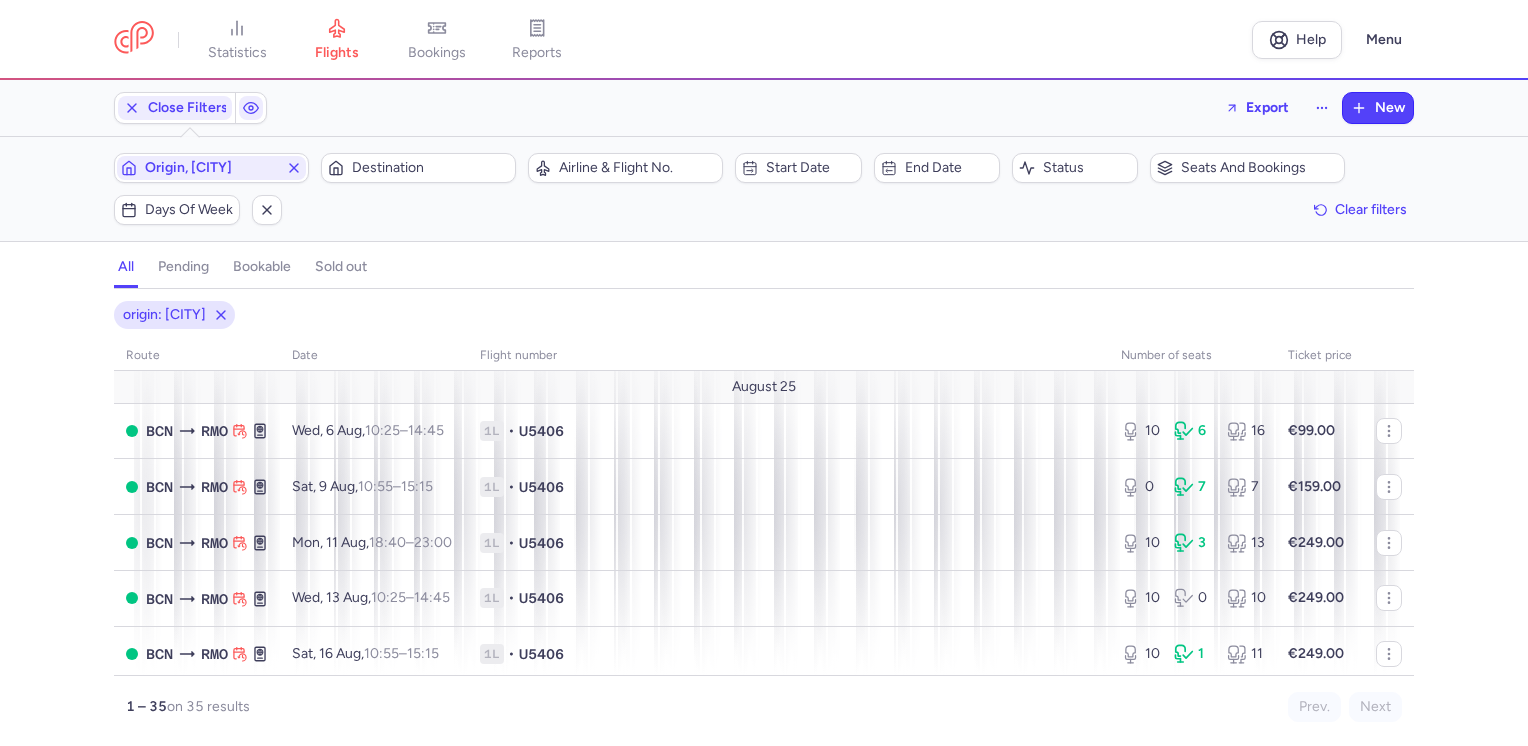 scroll, scrollTop: 0, scrollLeft: 0, axis: both 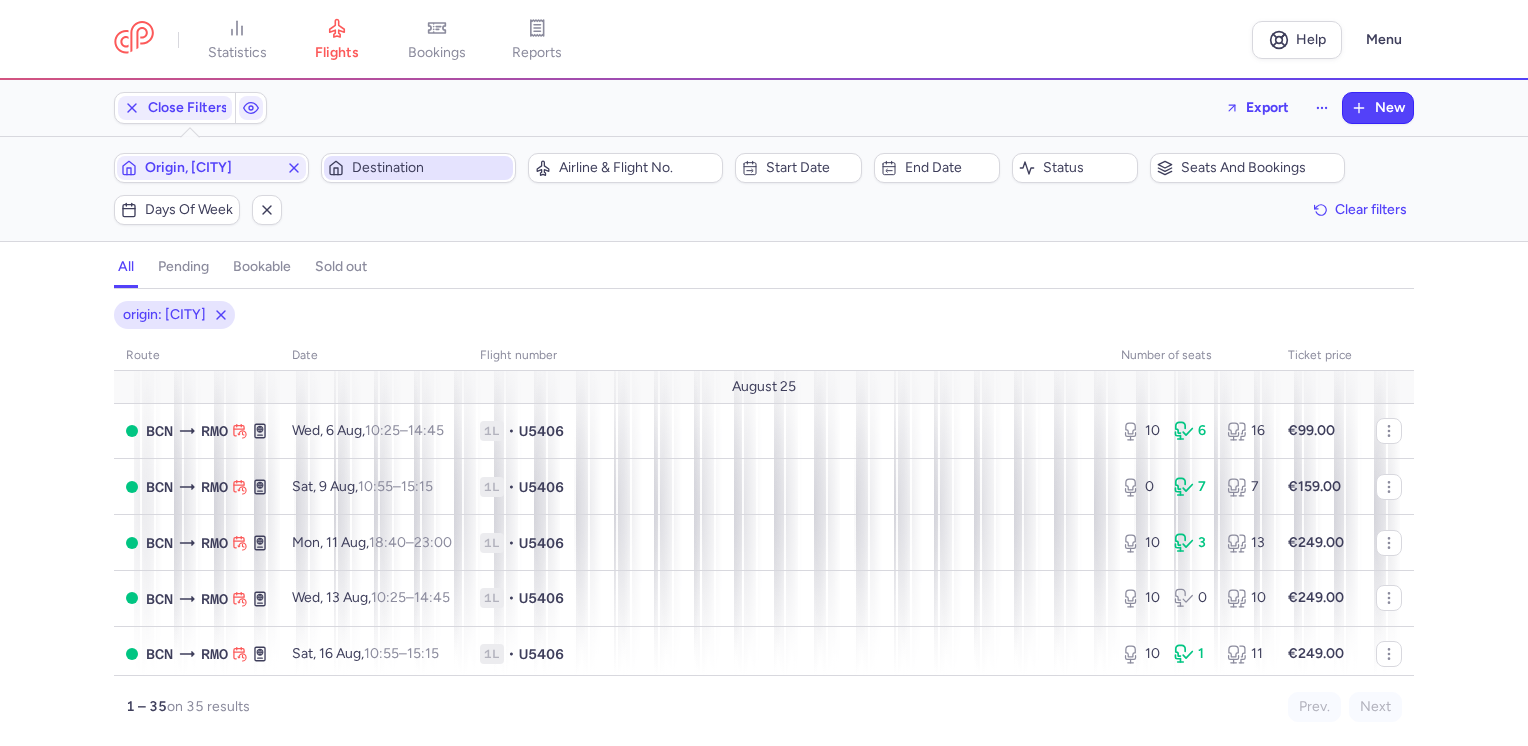 click on "Destination" at bounding box center [430, 168] 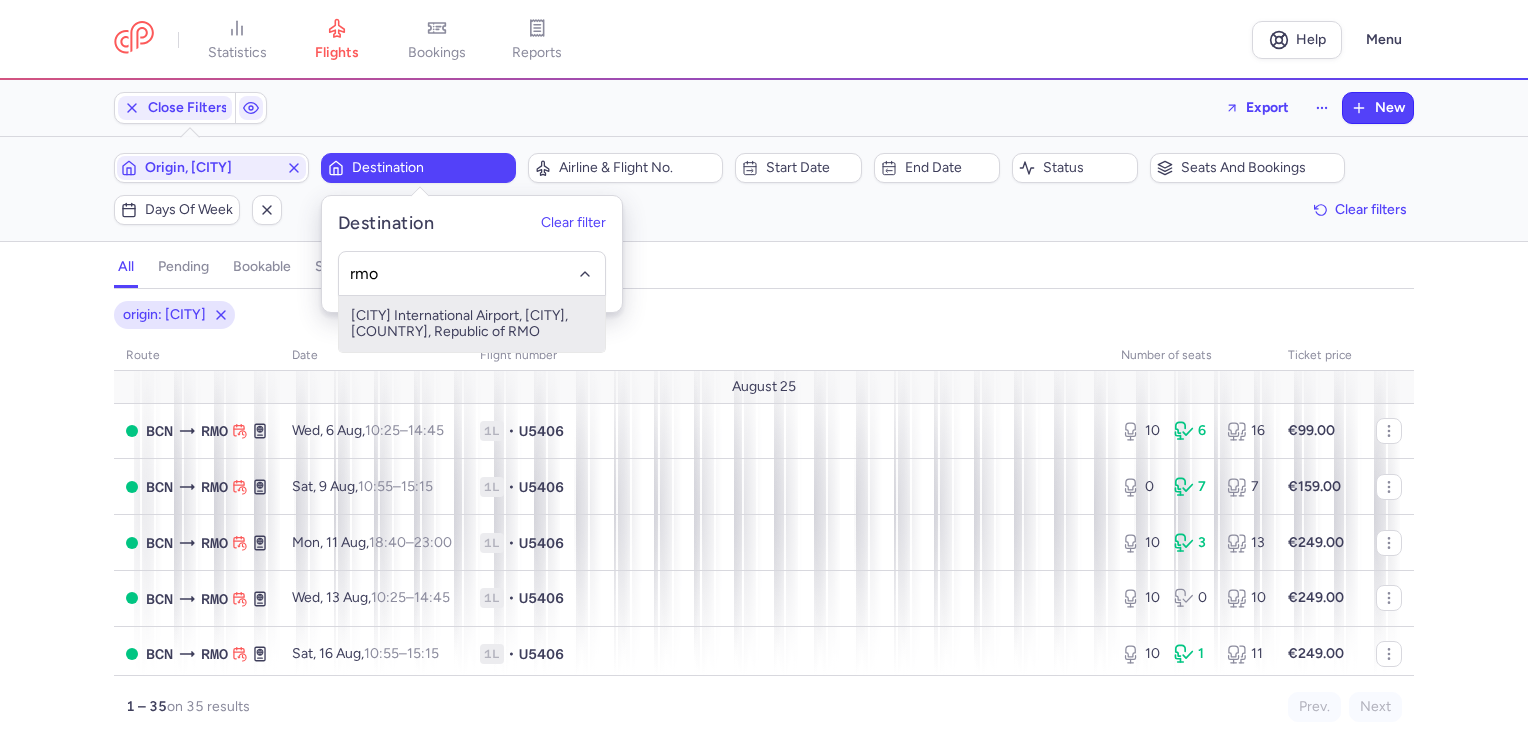 click on "Chișinău International Airport, Chişinău, Moldova, Republic of RMO" at bounding box center (472, 324) 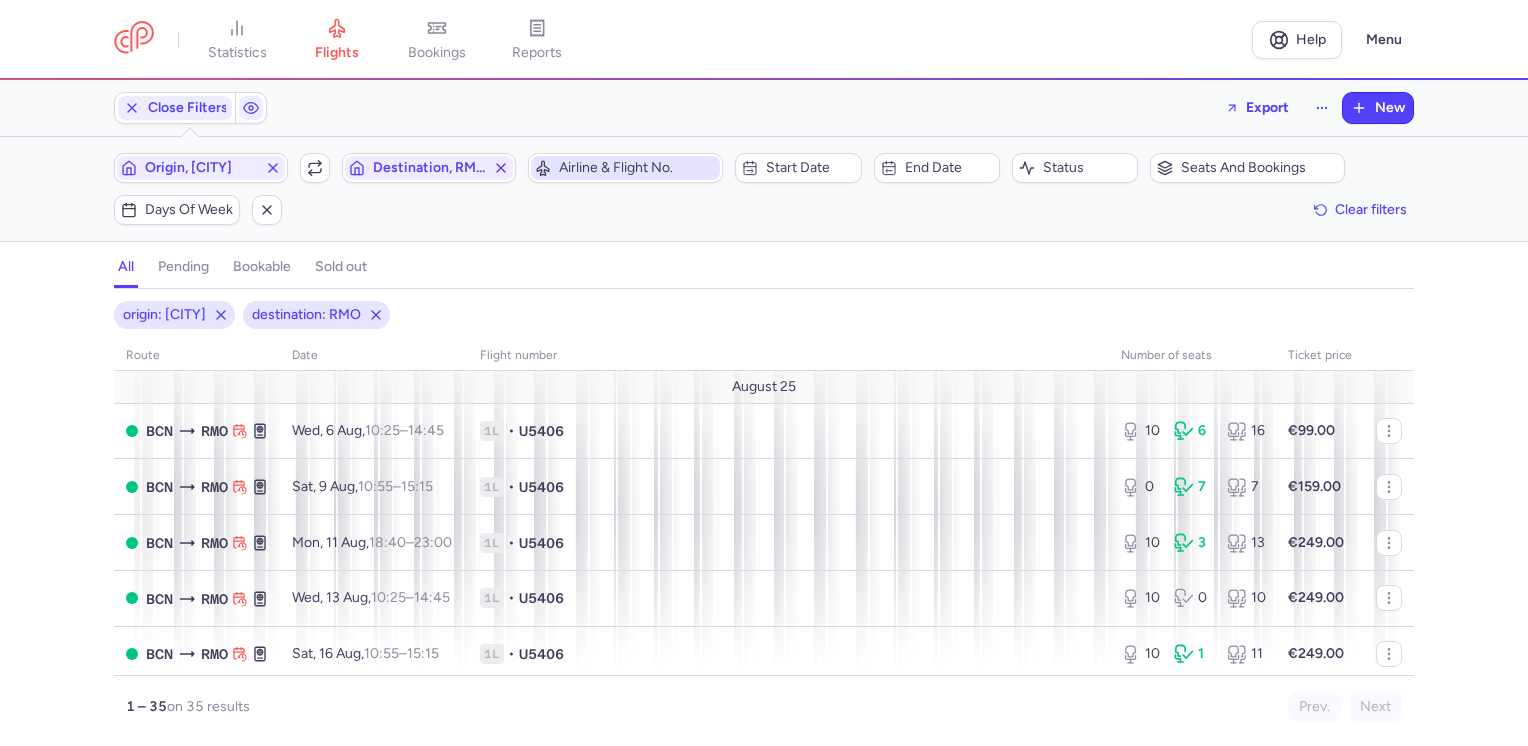 click on "Airline & Flight No." at bounding box center (637, 168) 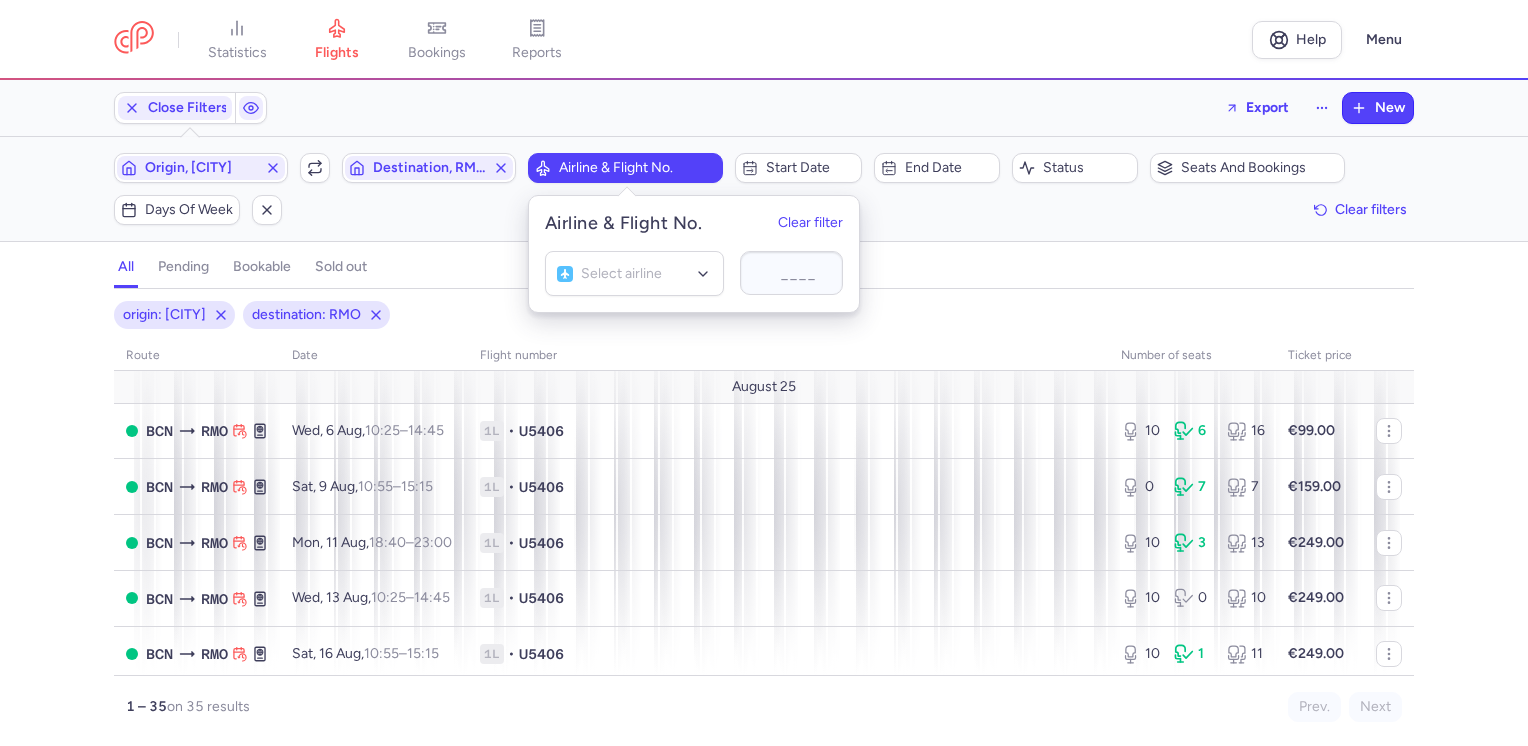 click on "Origin, BCN  Include return  Destination, RMO  Airline & Flight No.  Start date  End date  Status  Seats and bookings  Days of week  Clear filters" at bounding box center [764, 189] 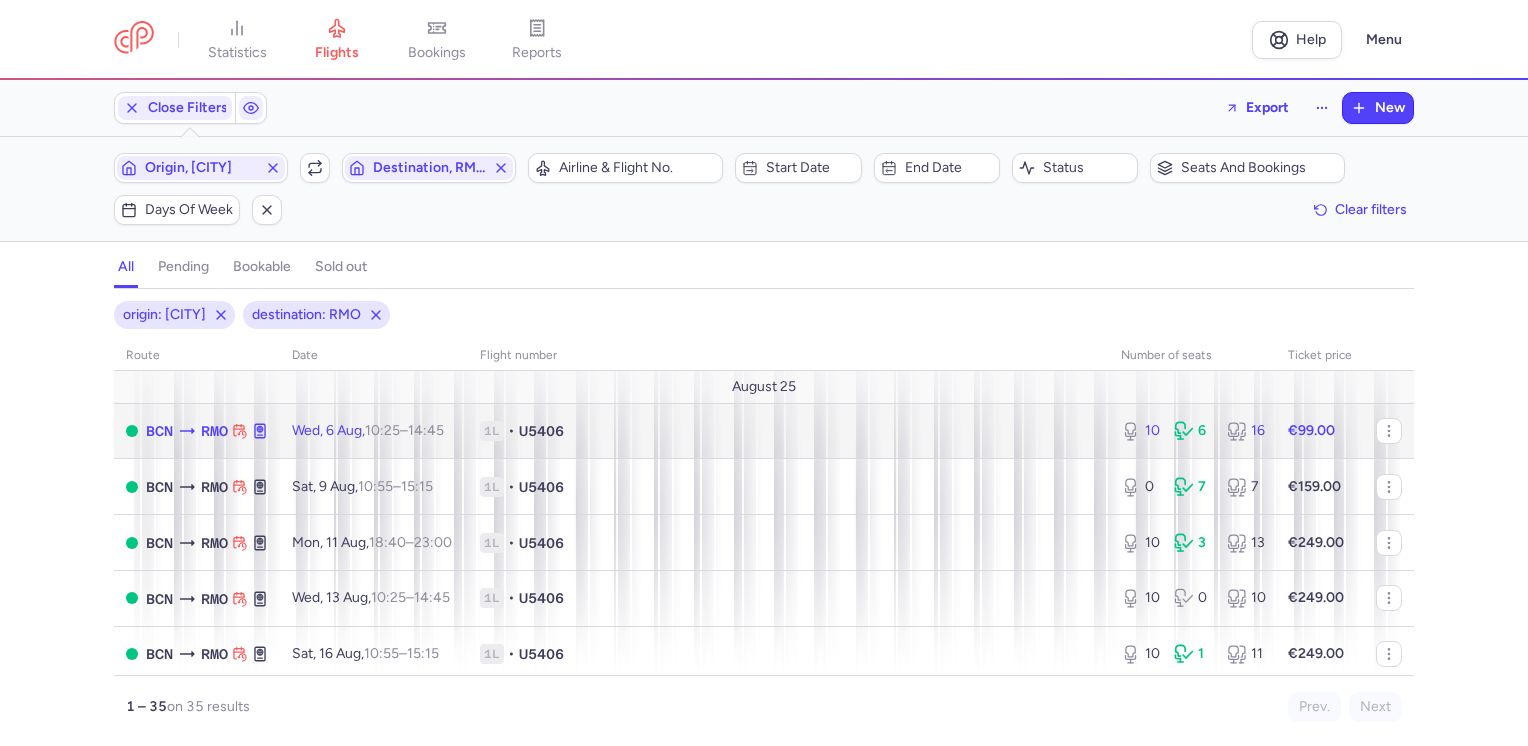 click on "Wed, 6 Aug,  10:25  –  14:45  +0" at bounding box center [374, 431] 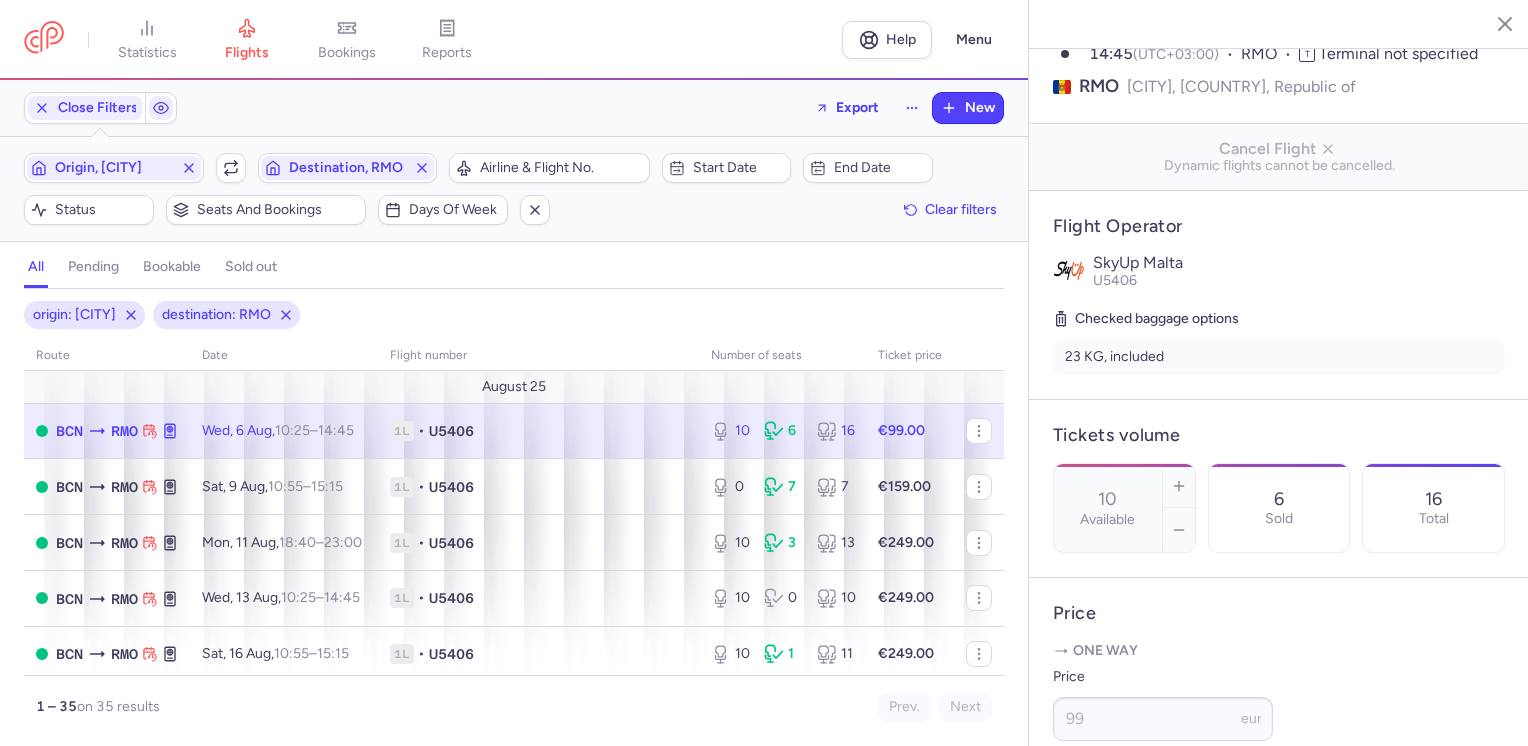 scroll, scrollTop: 0, scrollLeft: 0, axis: both 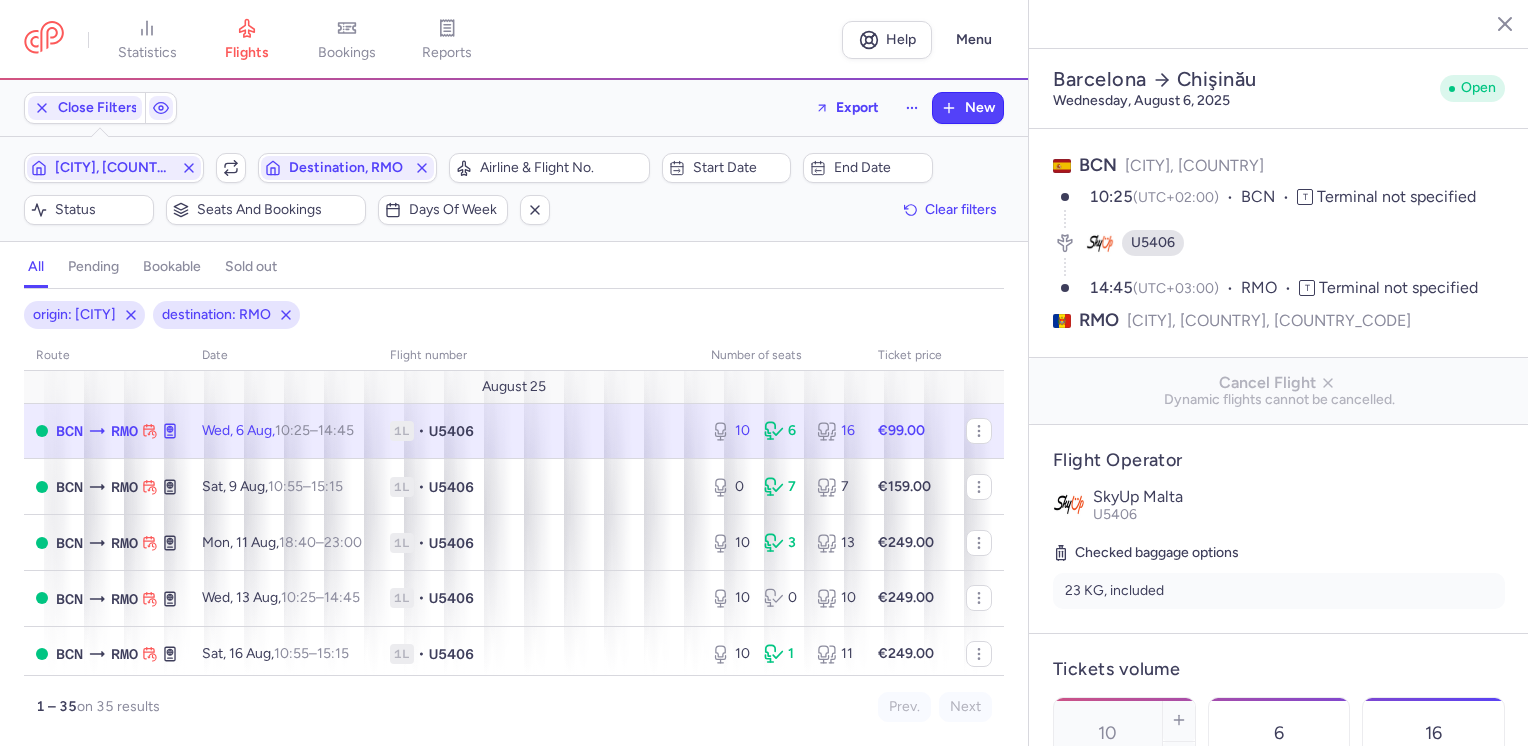 select on "hours" 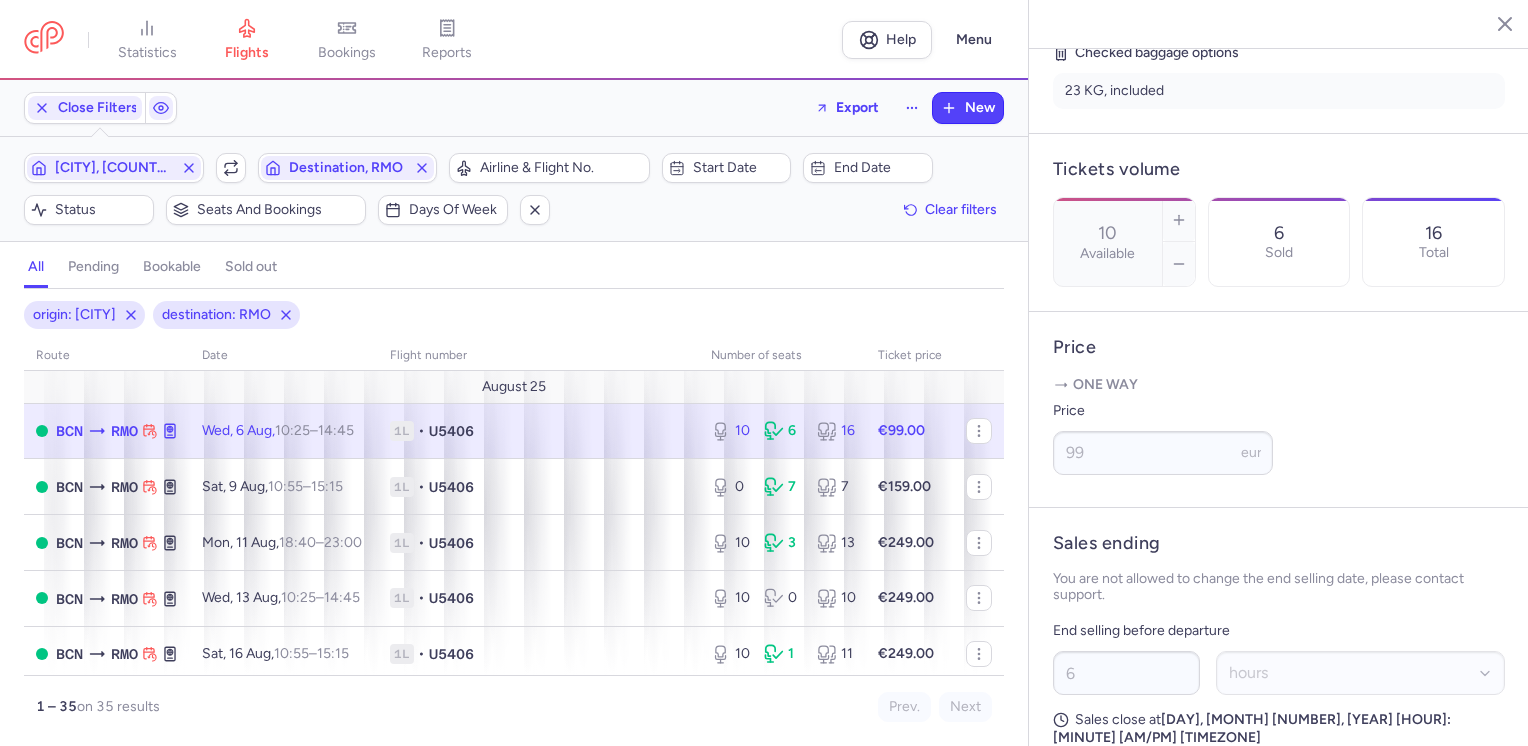 scroll, scrollTop: 700, scrollLeft: 0, axis: vertical 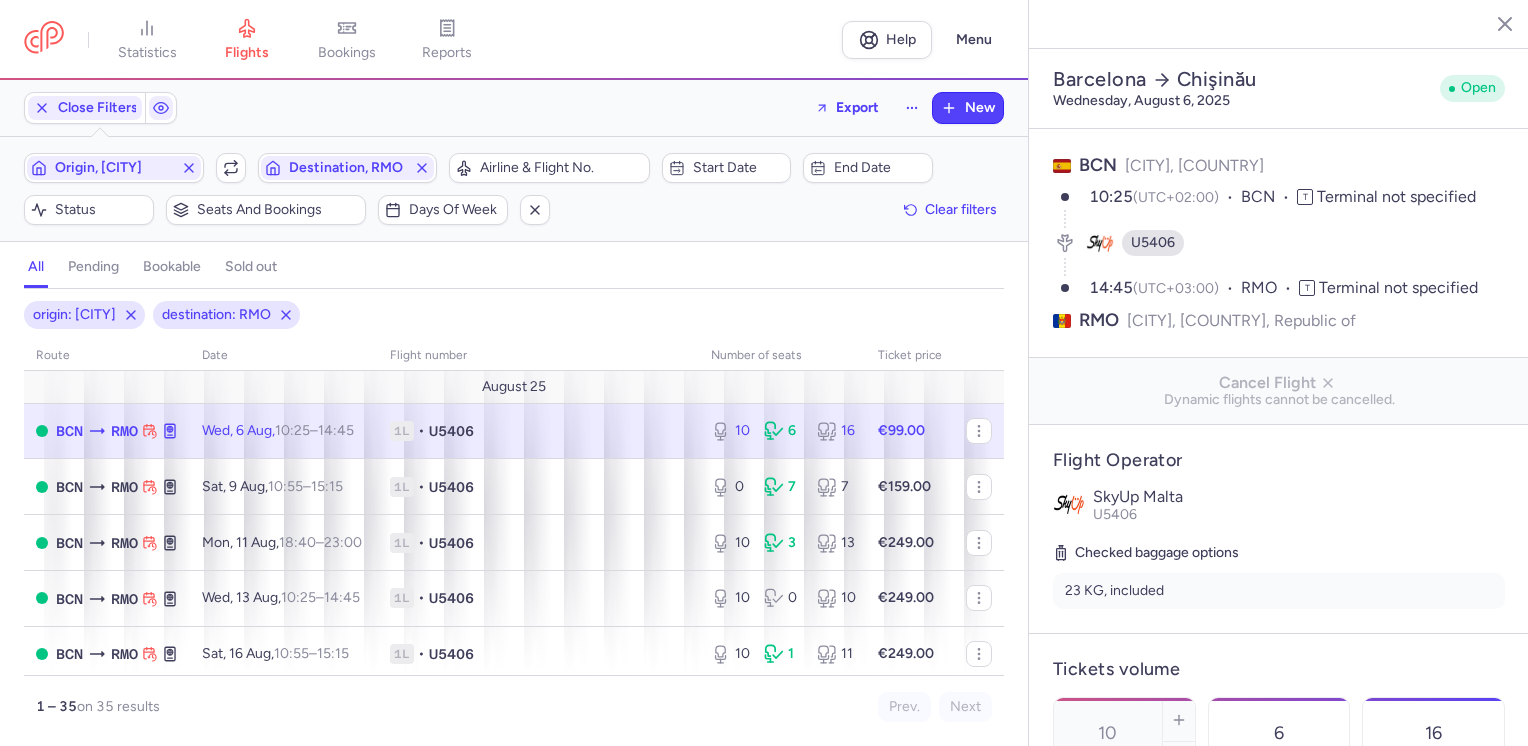 select on "hours" 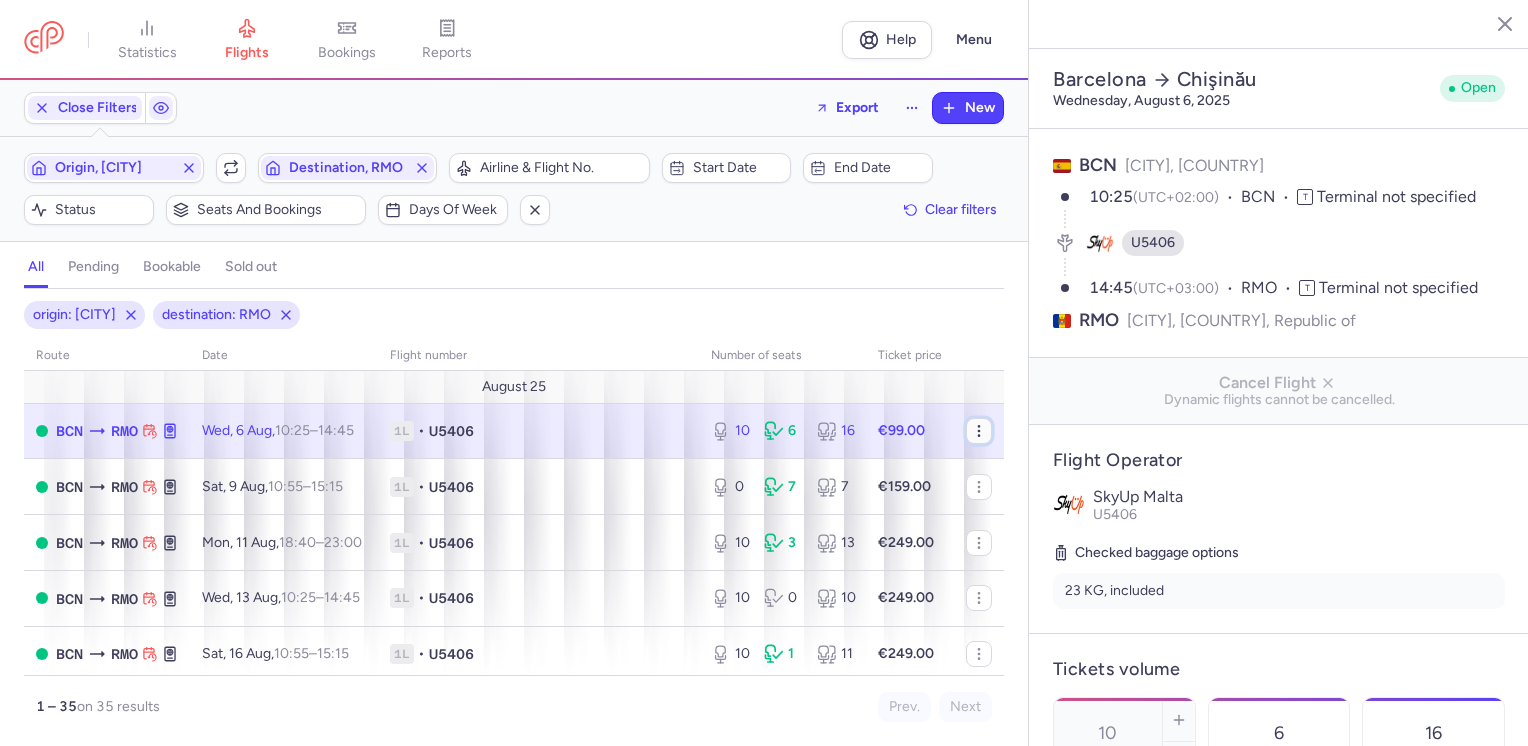click 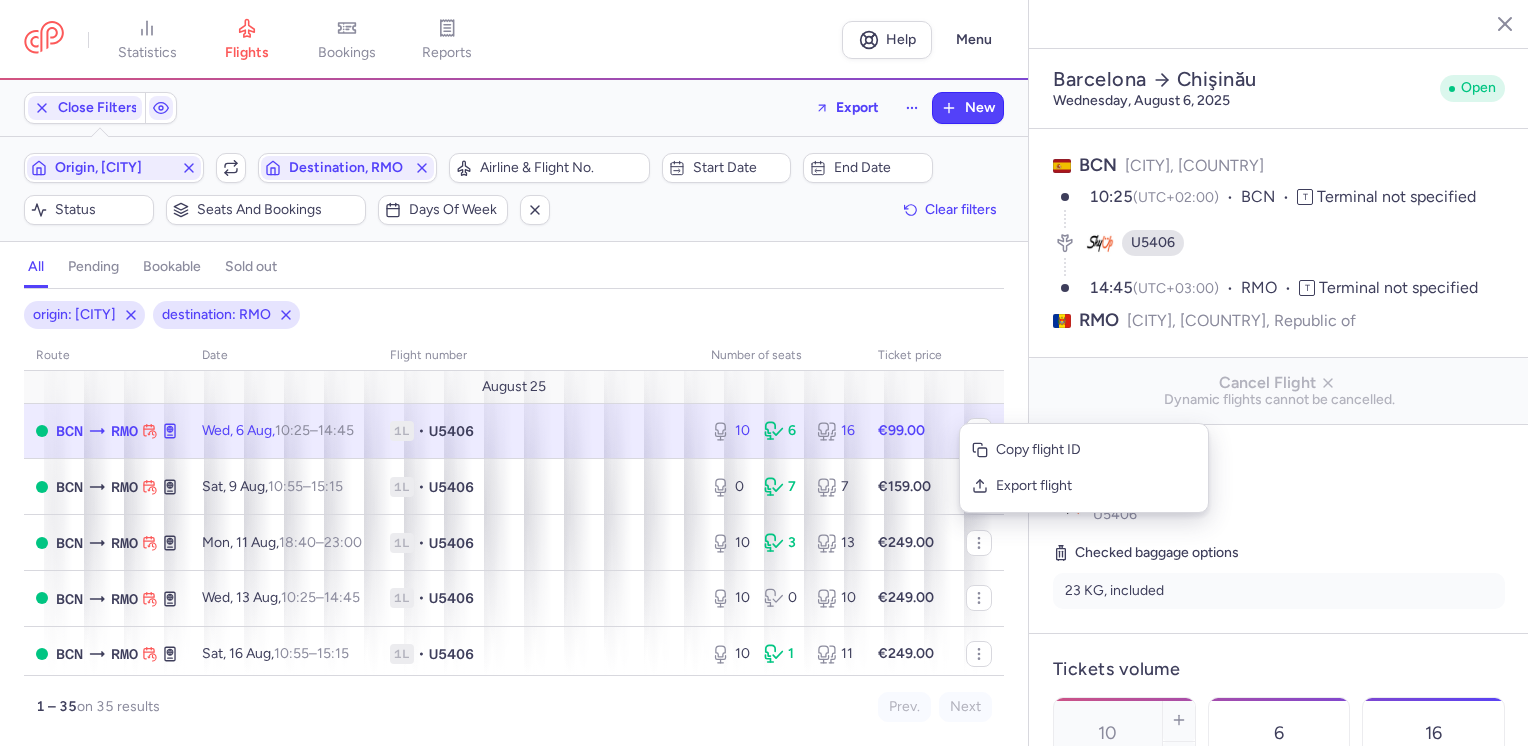 click on "origin: BCN destination: RMO" at bounding box center (514, 315) 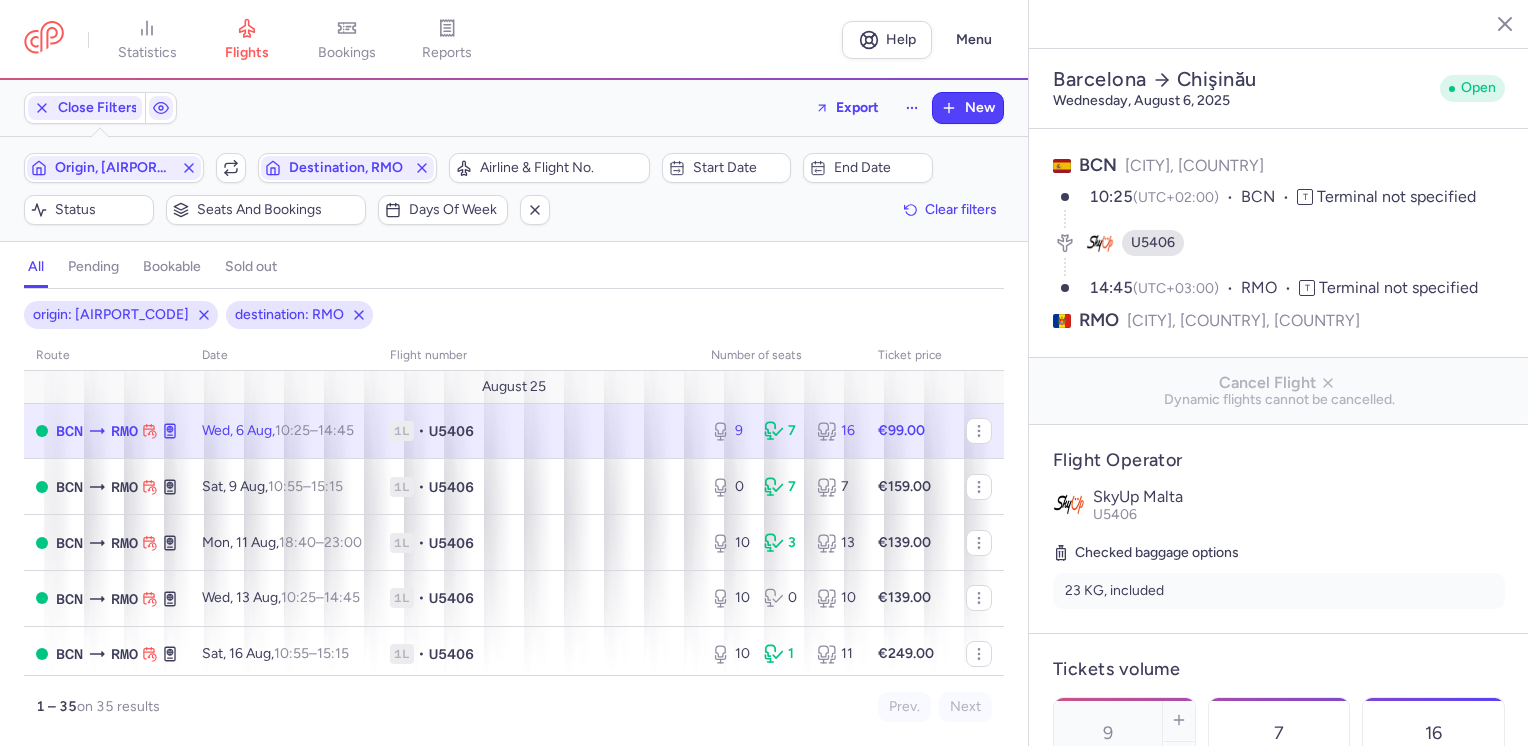select on "hours" 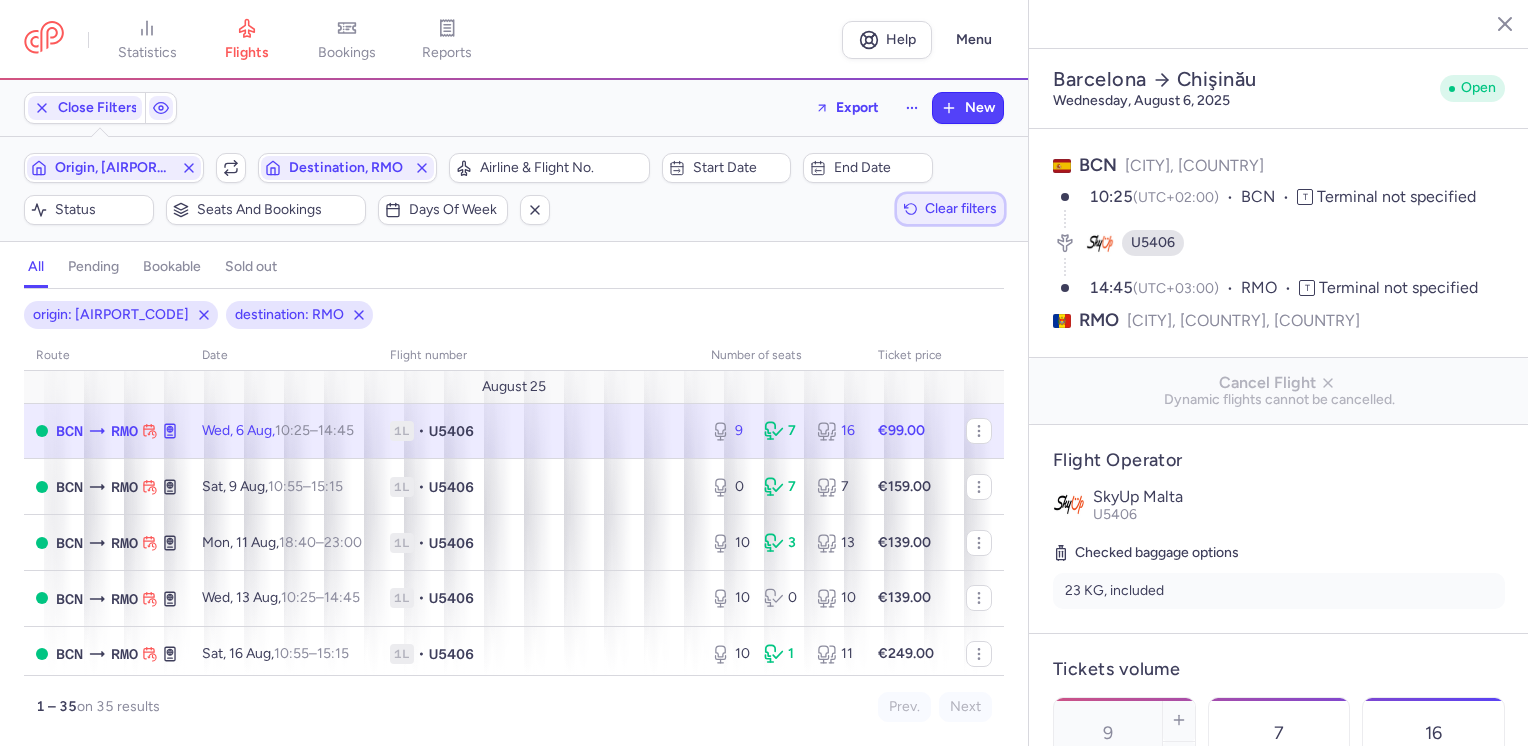 click on "Clear filters" at bounding box center (961, 208) 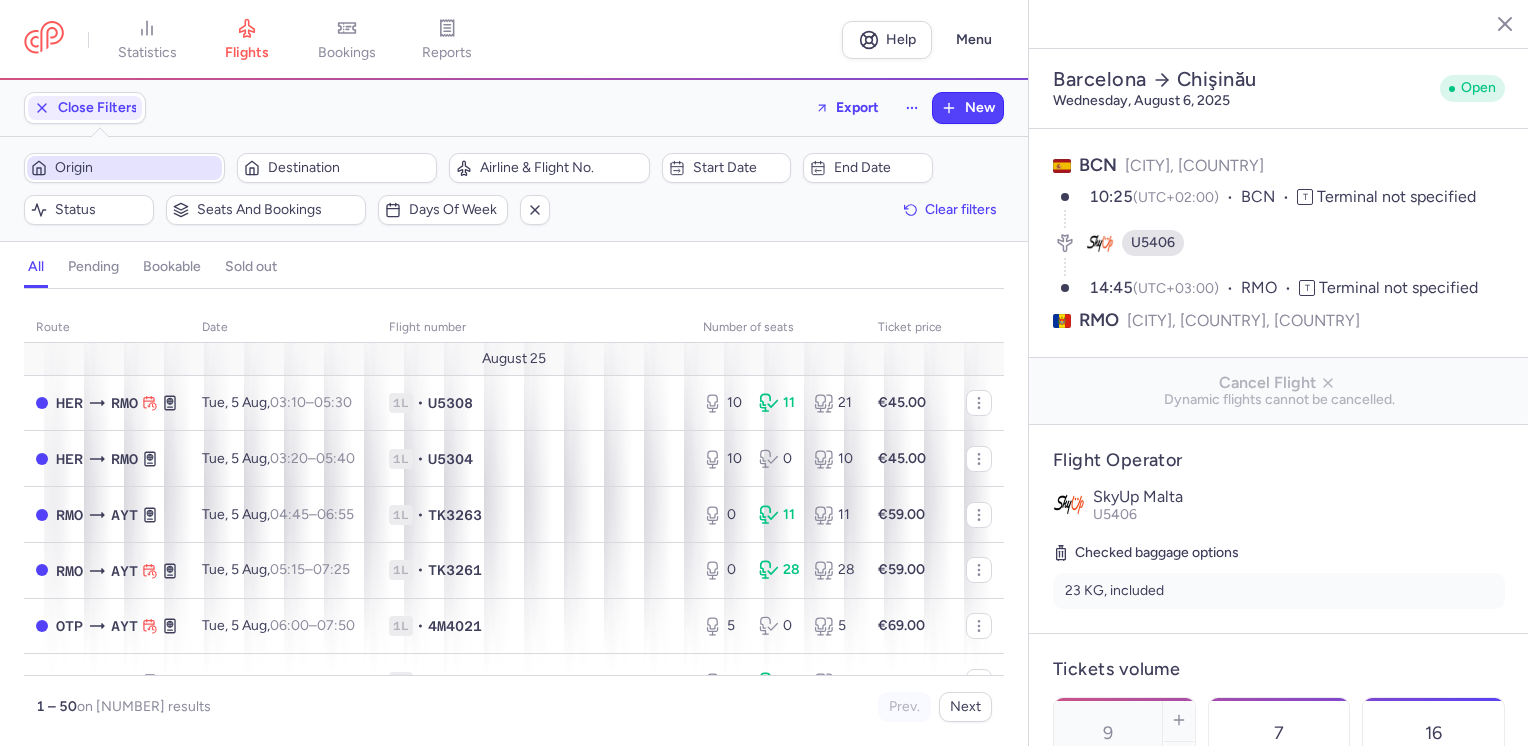 click on "Origin" at bounding box center [136, 168] 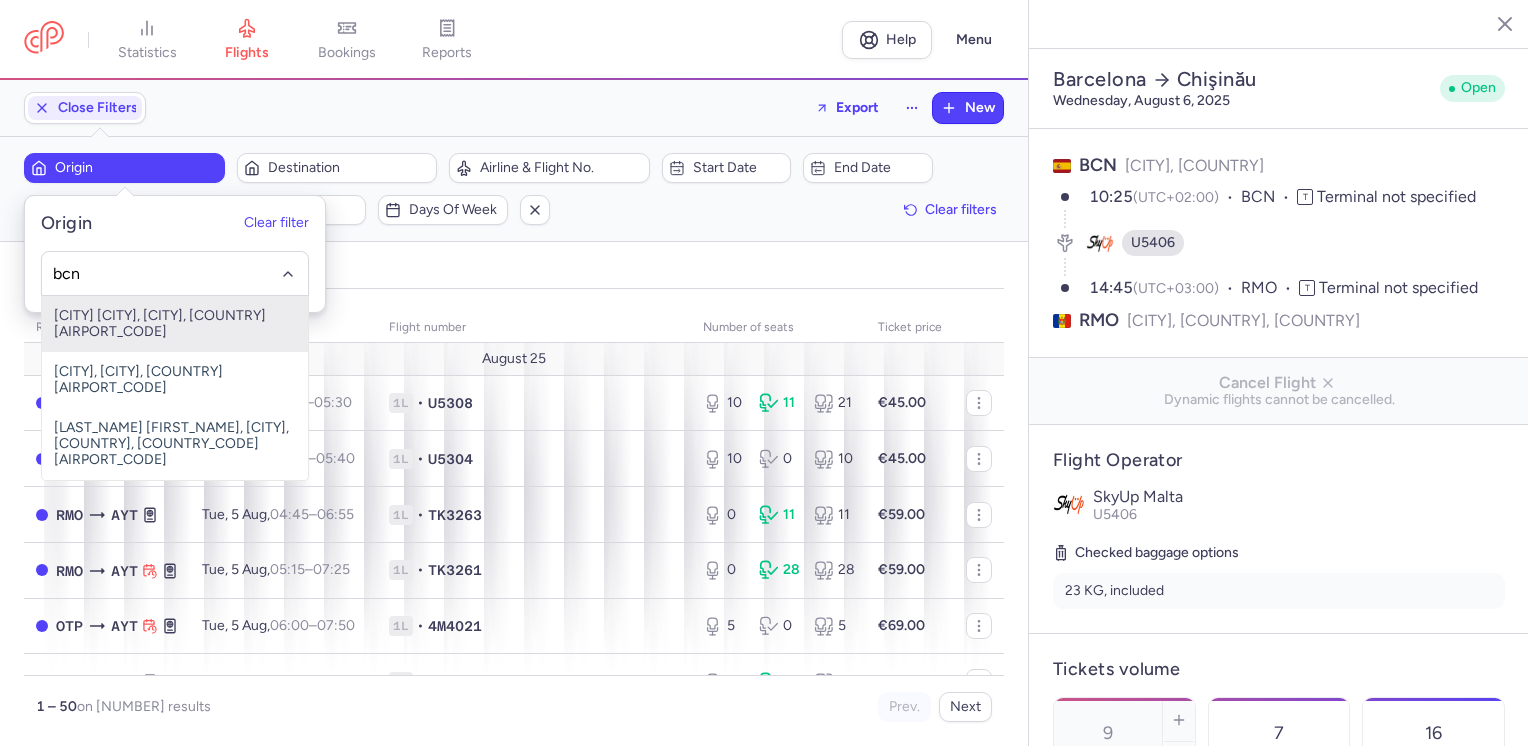 click on "[CITY] [CITY], [CITY], [COUNTRY] [AIRPORT_CODE]" at bounding box center [175, 324] 